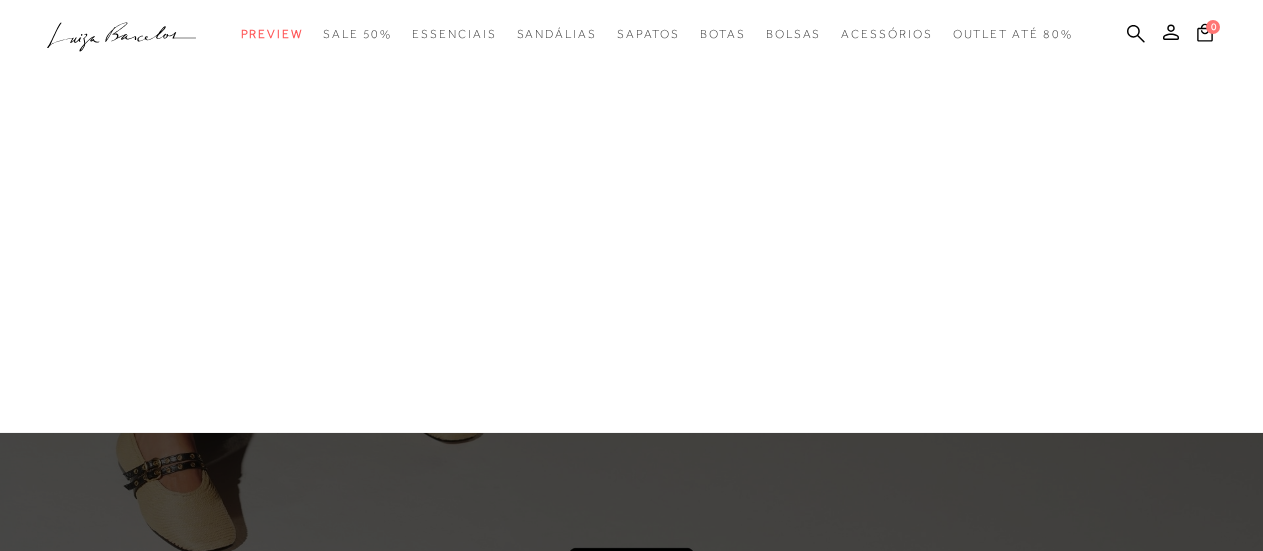 scroll, scrollTop: 0, scrollLeft: 0, axis: both 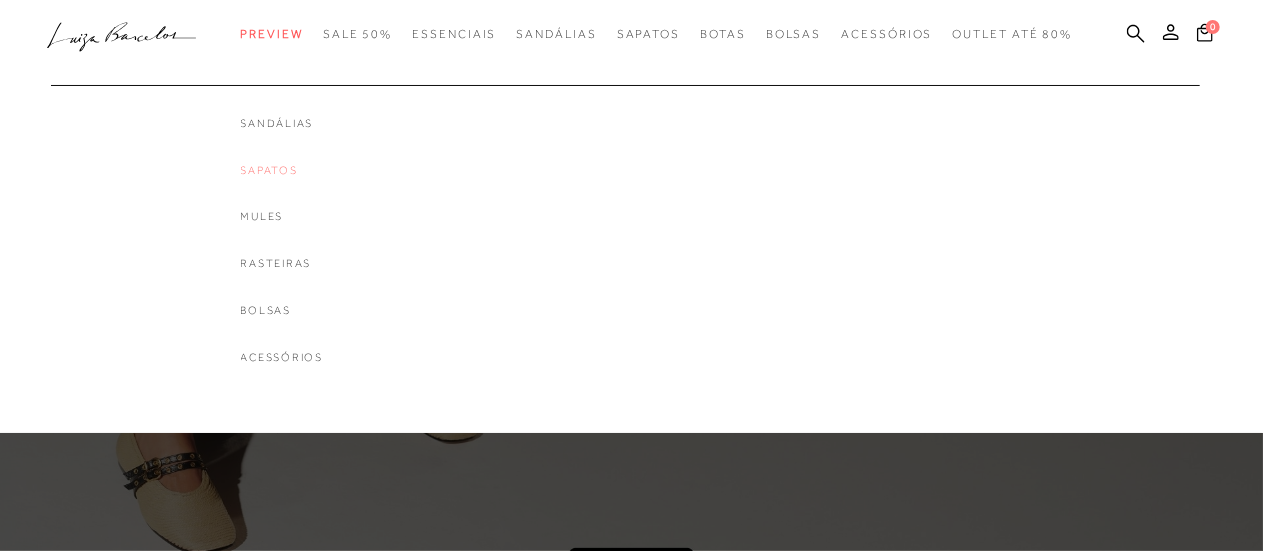 click on "Sapatos" at bounding box center (282, 170) 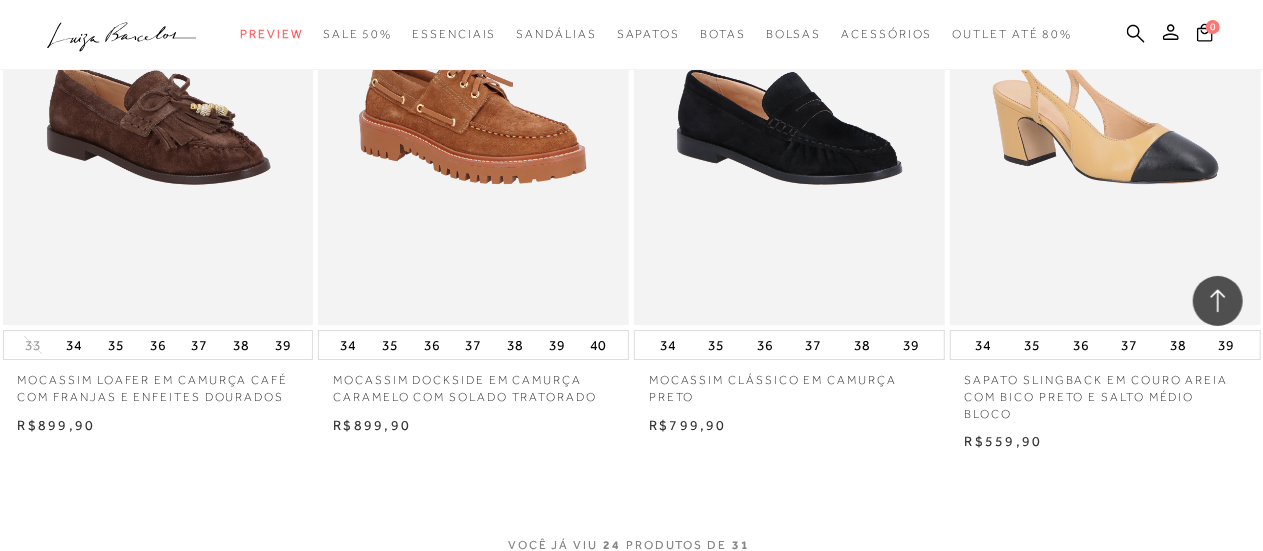 scroll, scrollTop: 3400, scrollLeft: 0, axis: vertical 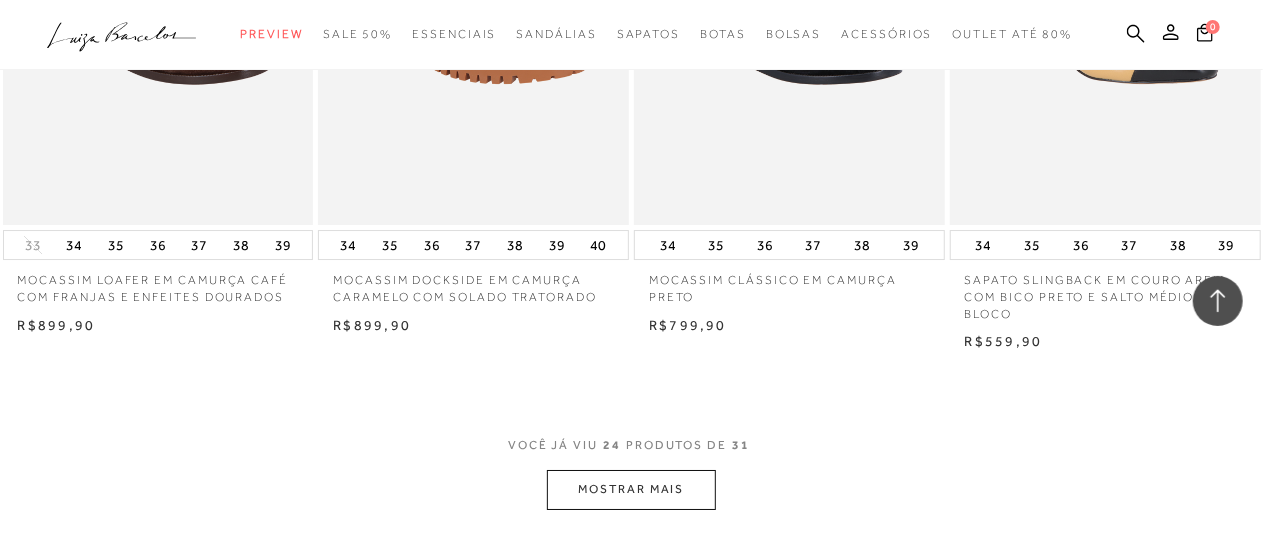 click on "MOSTRAR MAIS" at bounding box center (631, 489) 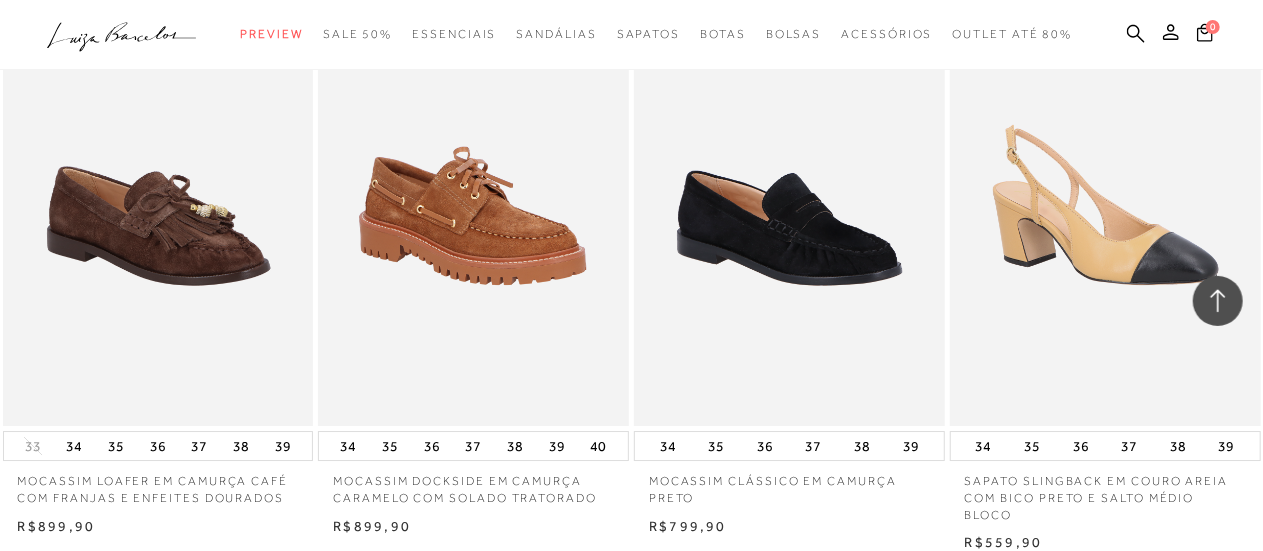 scroll, scrollTop: 3300, scrollLeft: 0, axis: vertical 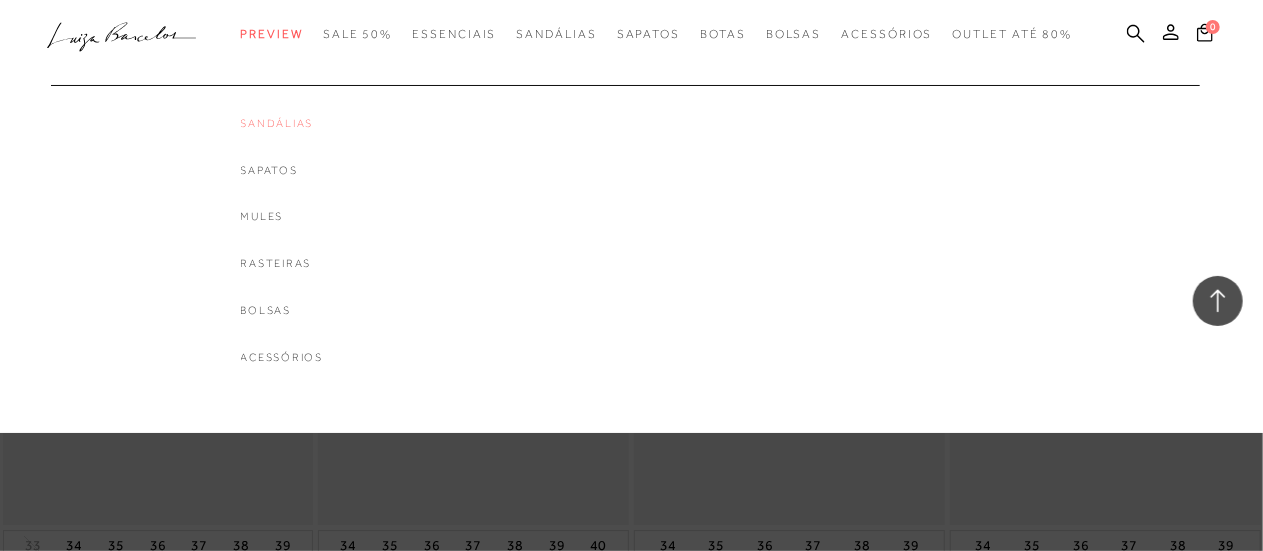 click on "Sandálias" at bounding box center [282, 123] 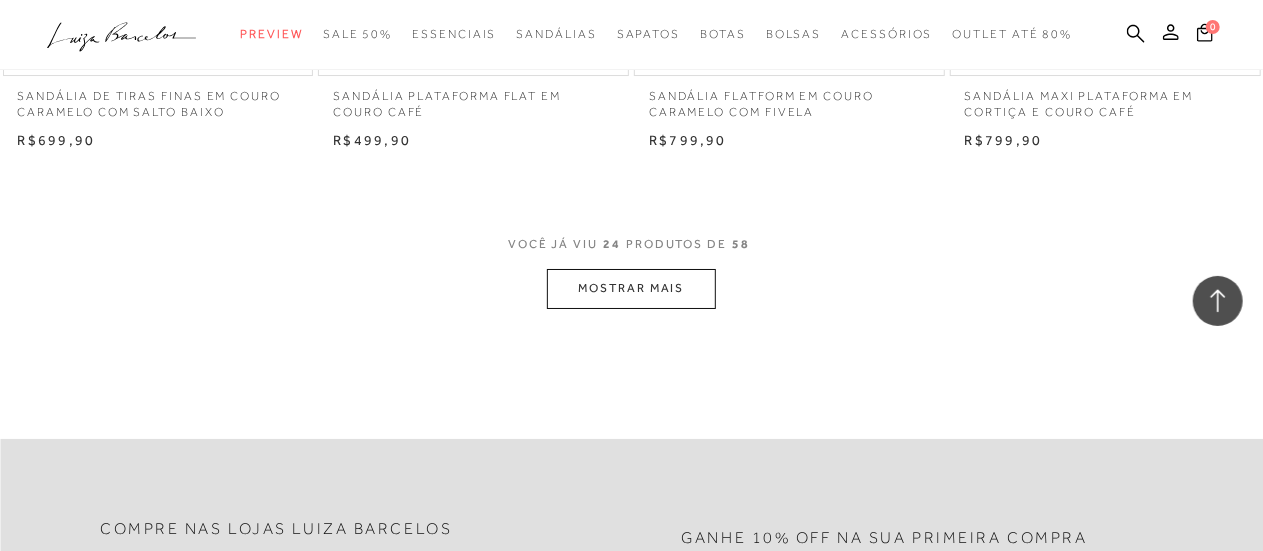 scroll, scrollTop: 3600, scrollLeft: 0, axis: vertical 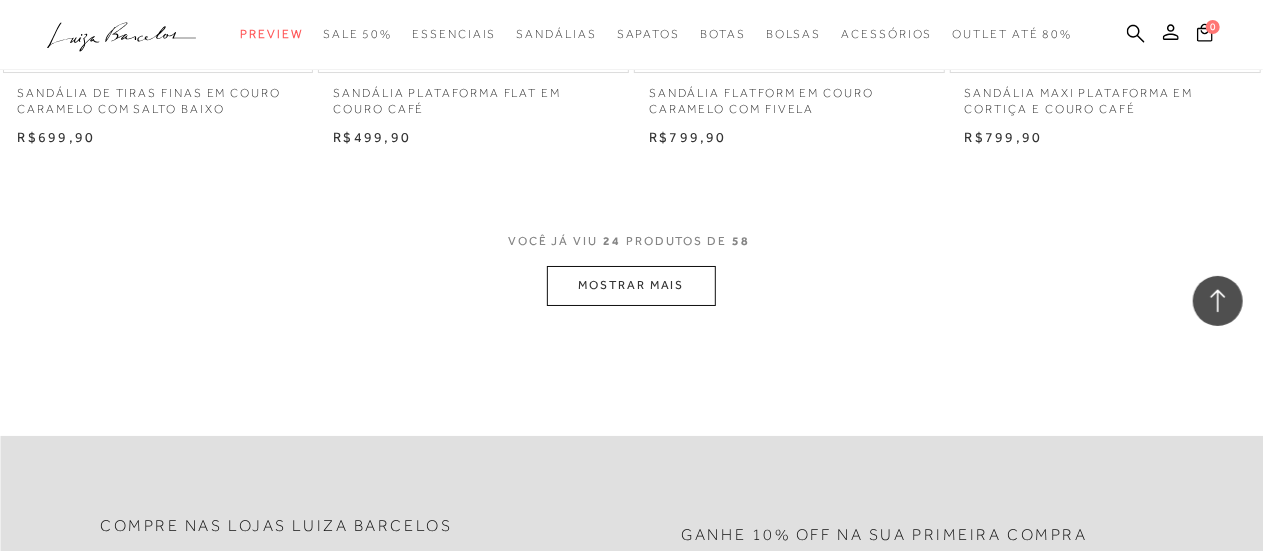 click on "MOSTRAR MAIS" at bounding box center (631, 285) 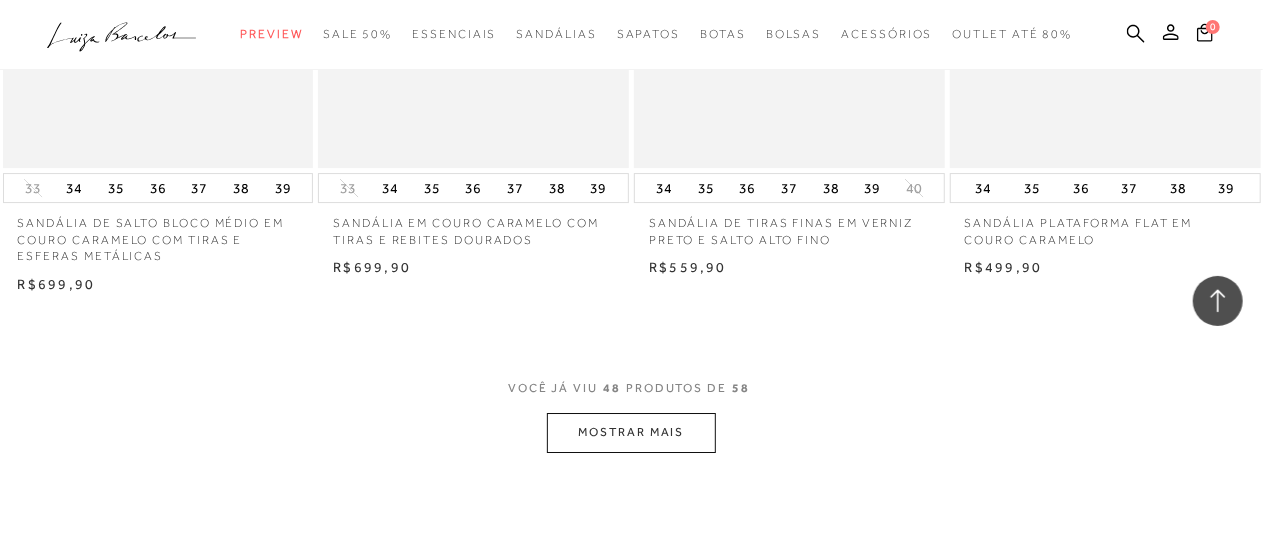 scroll, scrollTop: 7100, scrollLeft: 0, axis: vertical 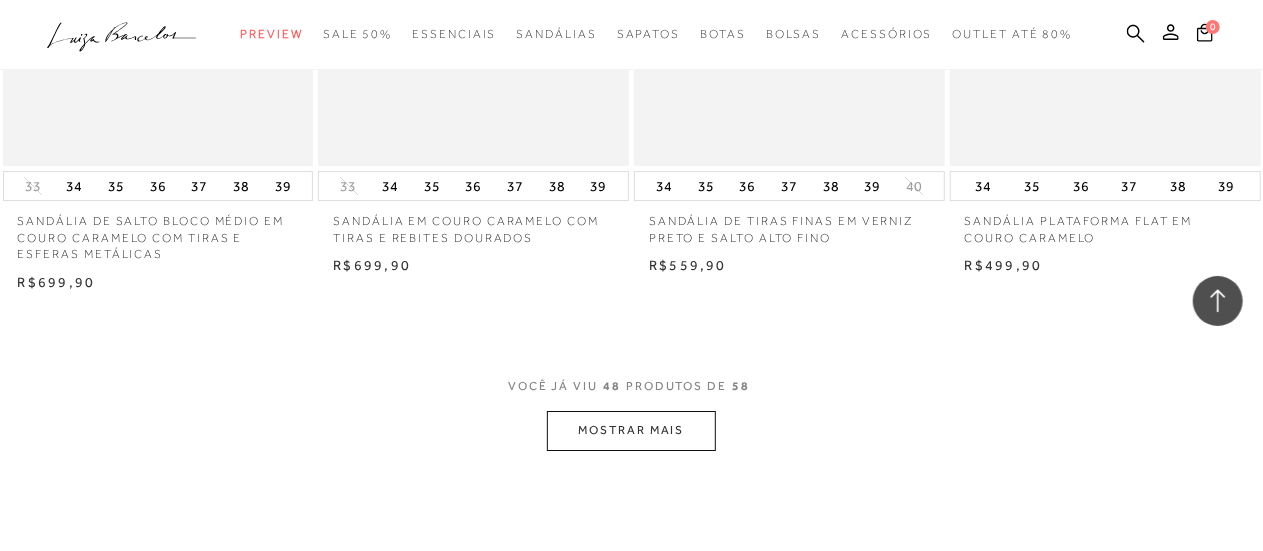 click on "MOSTRAR MAIS" at bounding box center [631, 430] 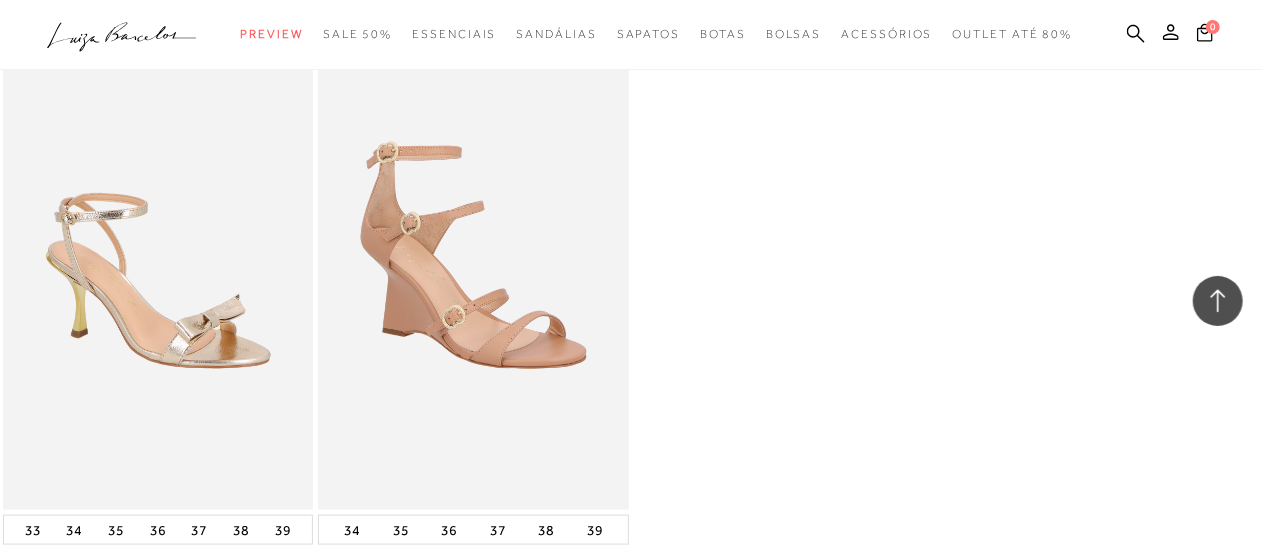 scroll, scrollTop: 8700, scrollLeft: 0, axis: vertical 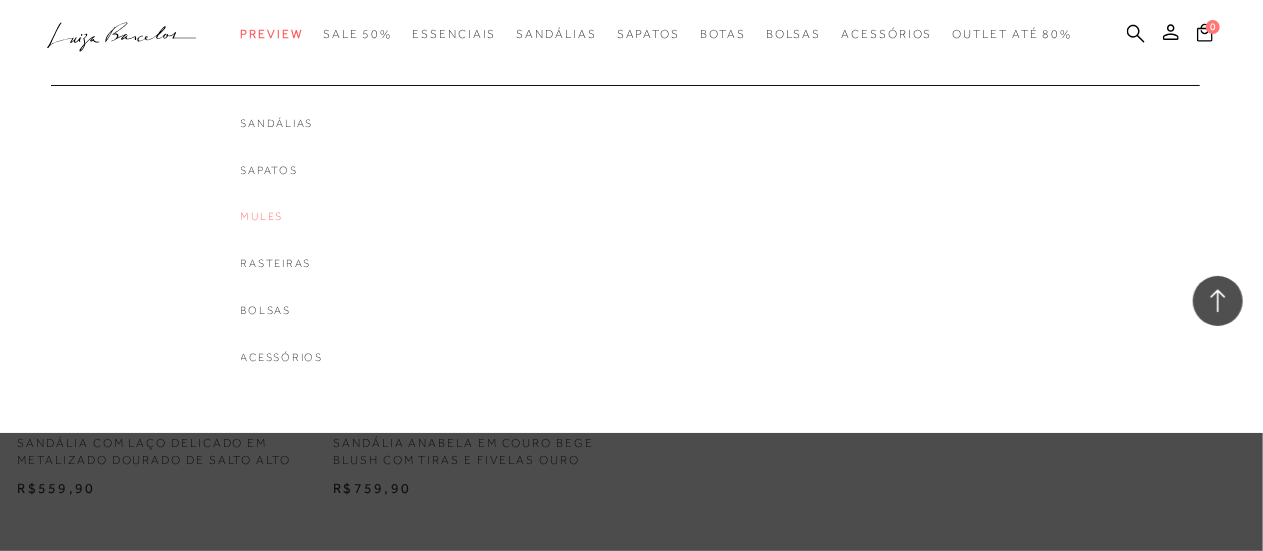 click on "Mules" at bounding box center (282, 216) 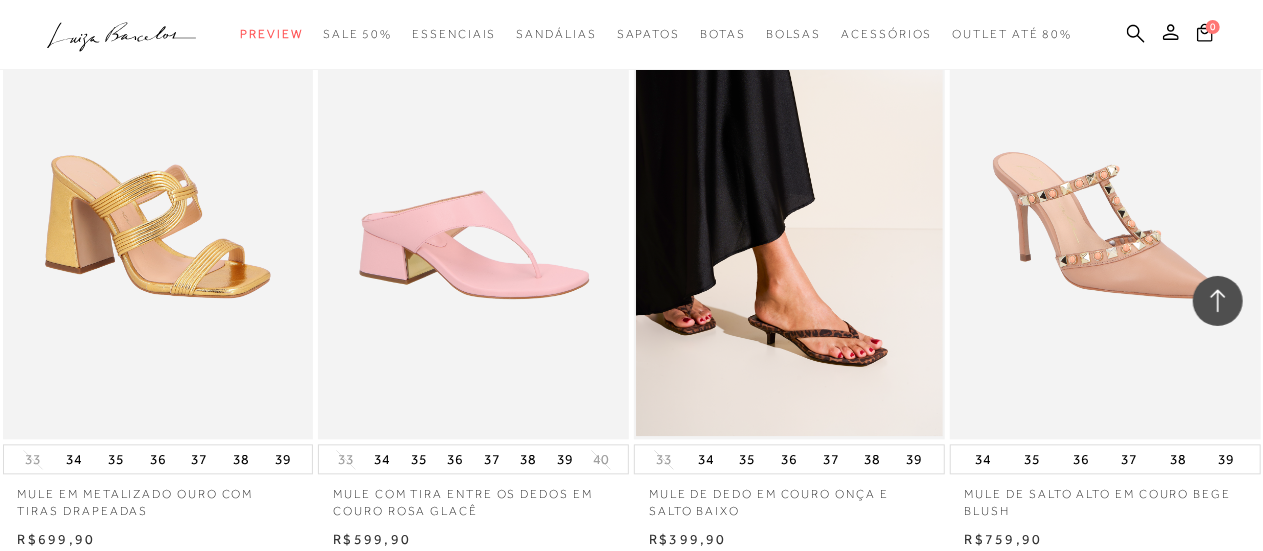scroll, scrollTop: 2000, scrollLeft: 0, axis: vertical 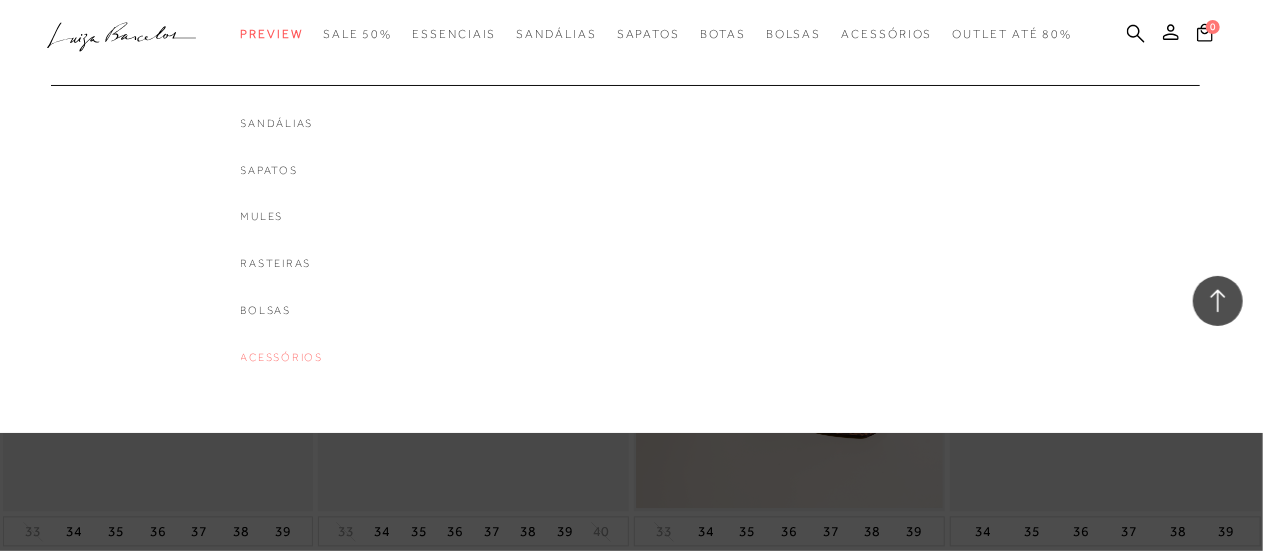 click on "Acessórios" at bounding box center (282, 357) 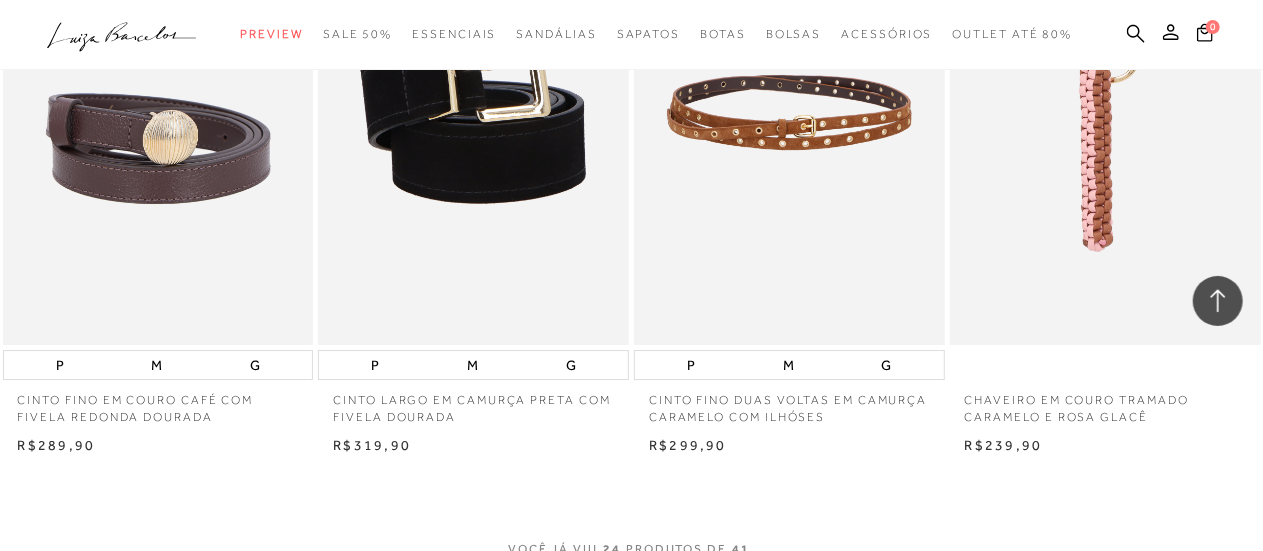 scroll, scrollTop: 3200, scrollLeft: 0, axis: vertical 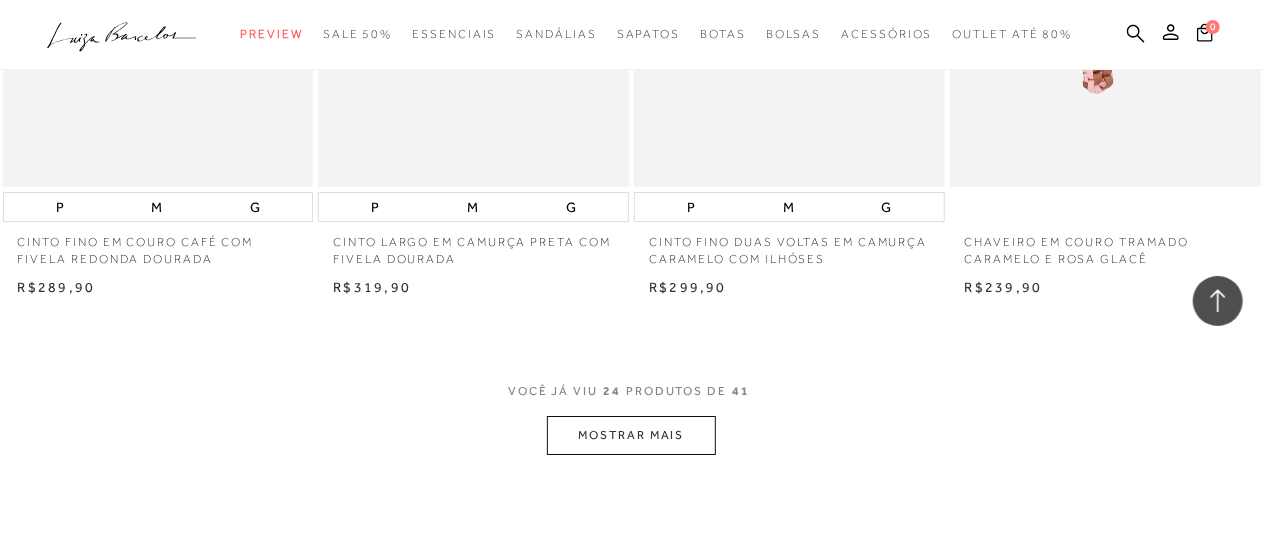 click on "MOSTRAR MAIS" at bounding box center (631, 435) 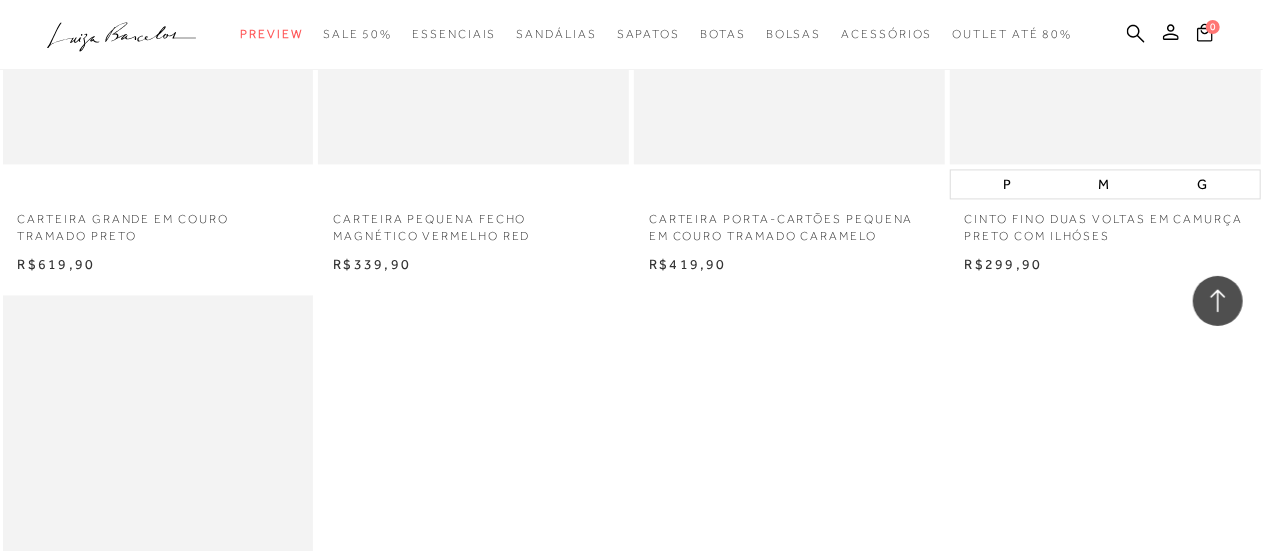 scroll, scrollTop: 6100, scrollLeft: 0, axis: vertical 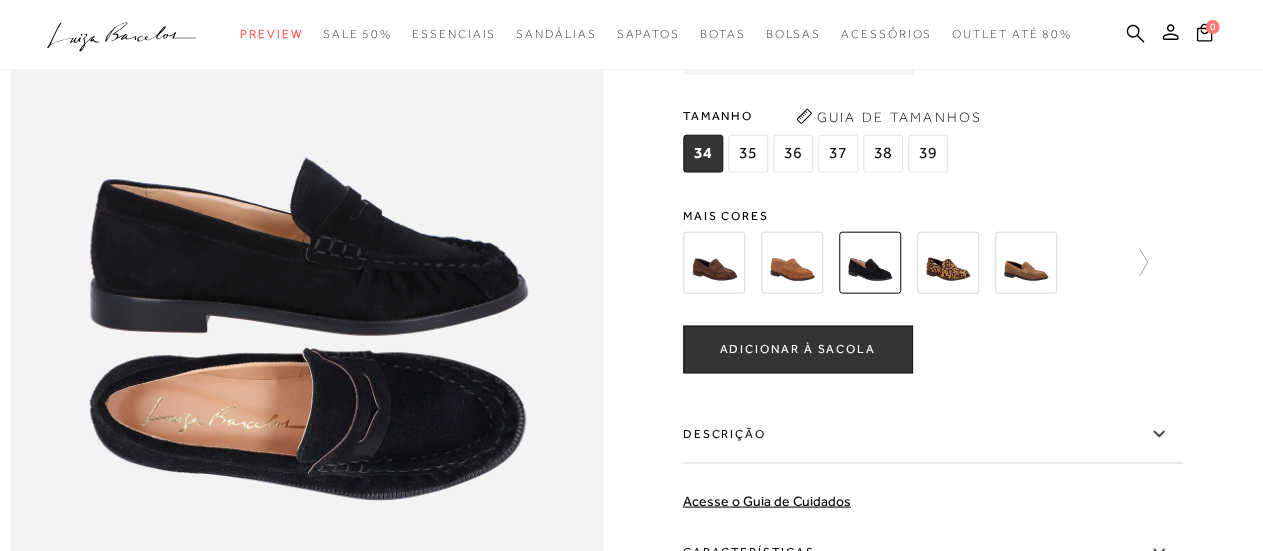 click at bounding box center [1026, 263] 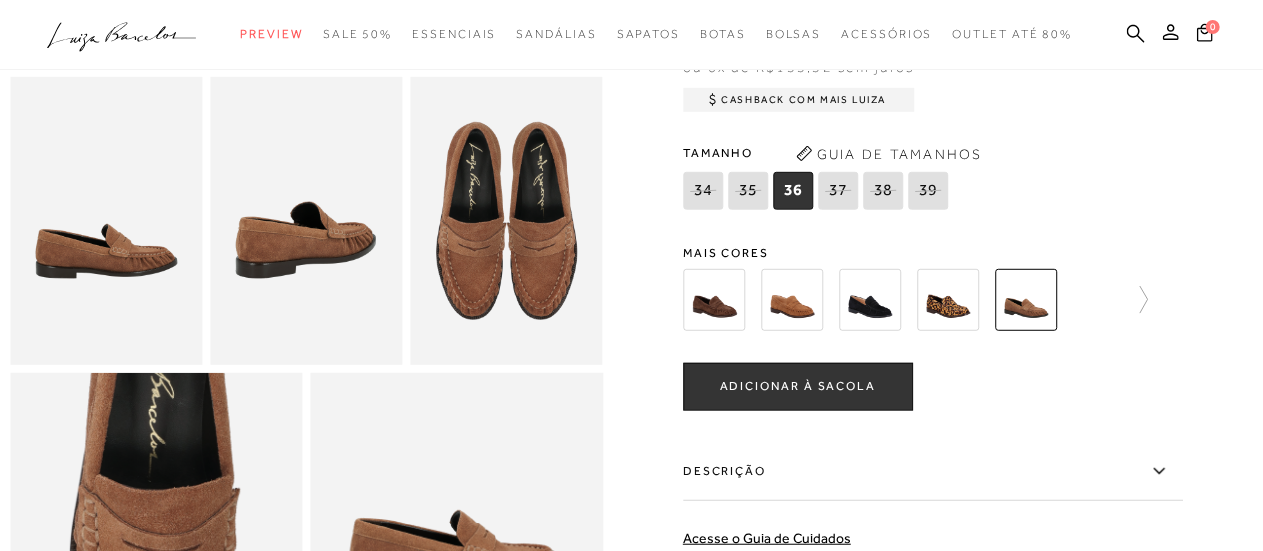 scroll, scrollTop: 500, scrollLeft: 0, axis: vertical 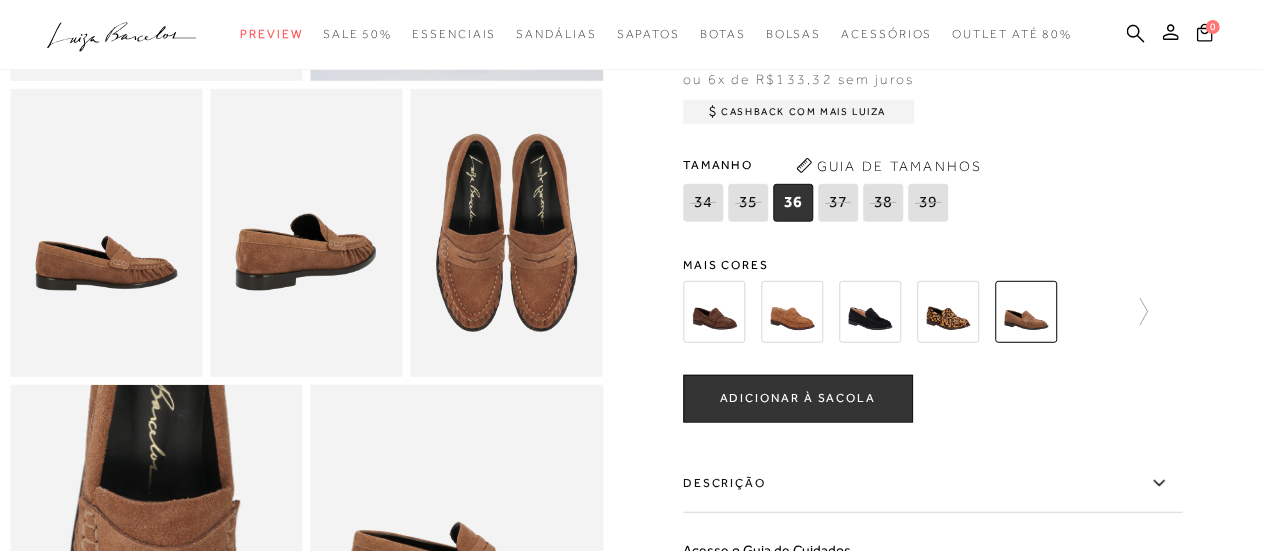 click at bounding box center (714, 312) 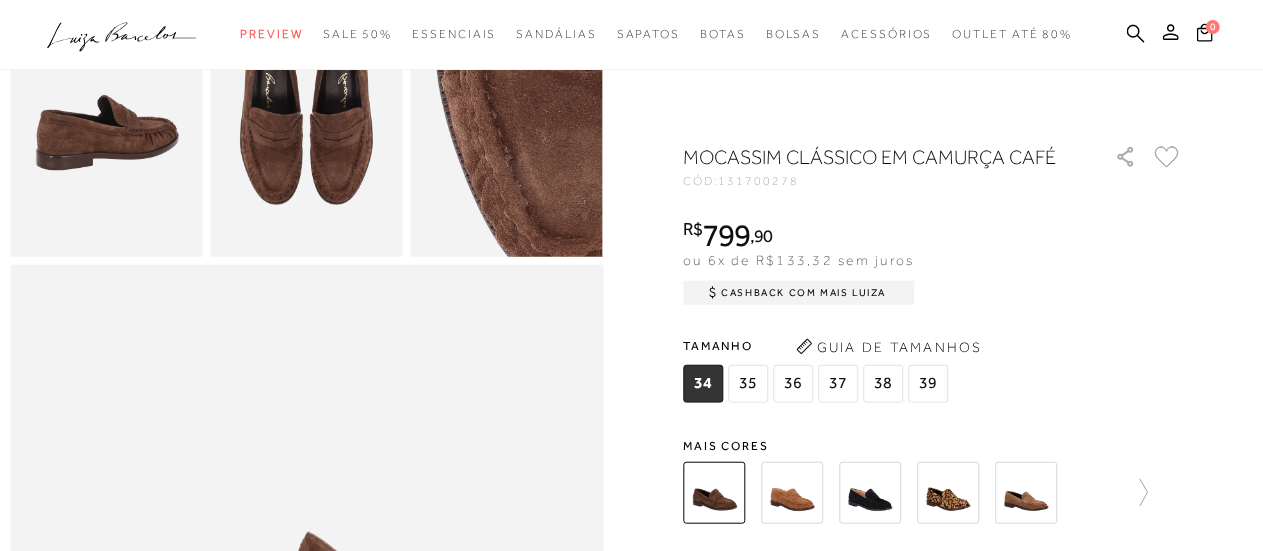 scroll, scrollTop: 800, scrollLeft: 0, axis: vertical 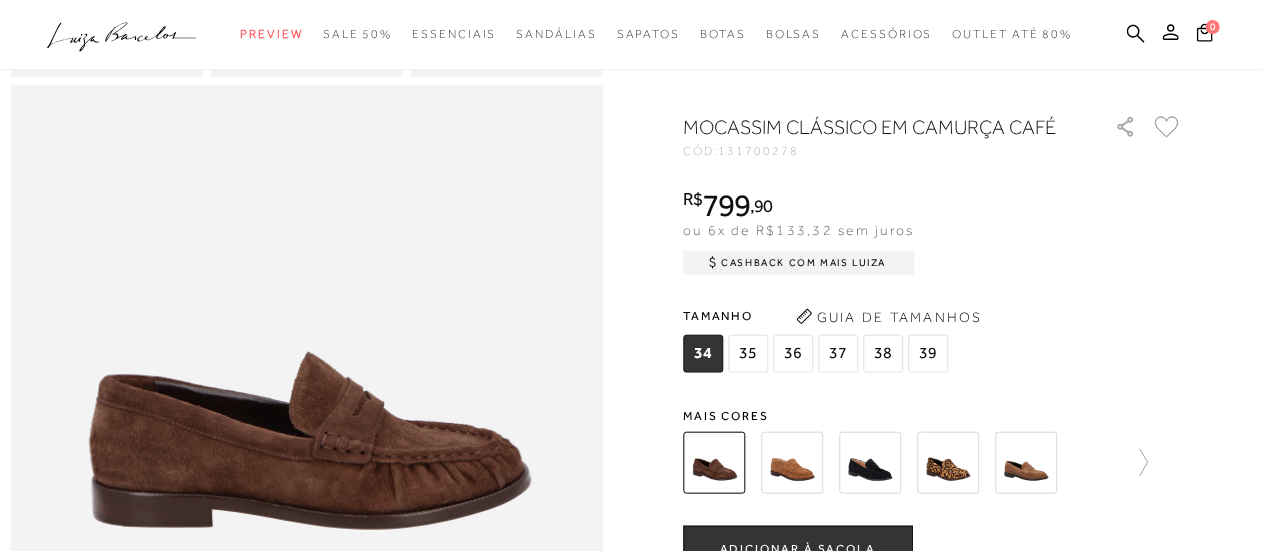click at bounding box center (792, 463) 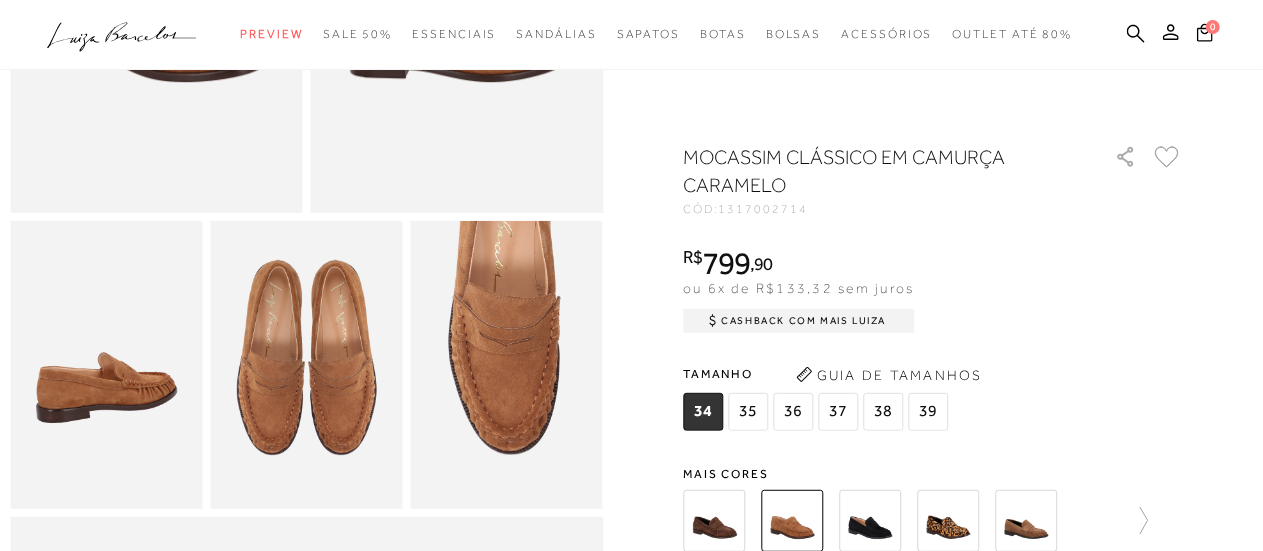 scroll, scrollTop: 400, scrollLeft: 0, axis: vertical 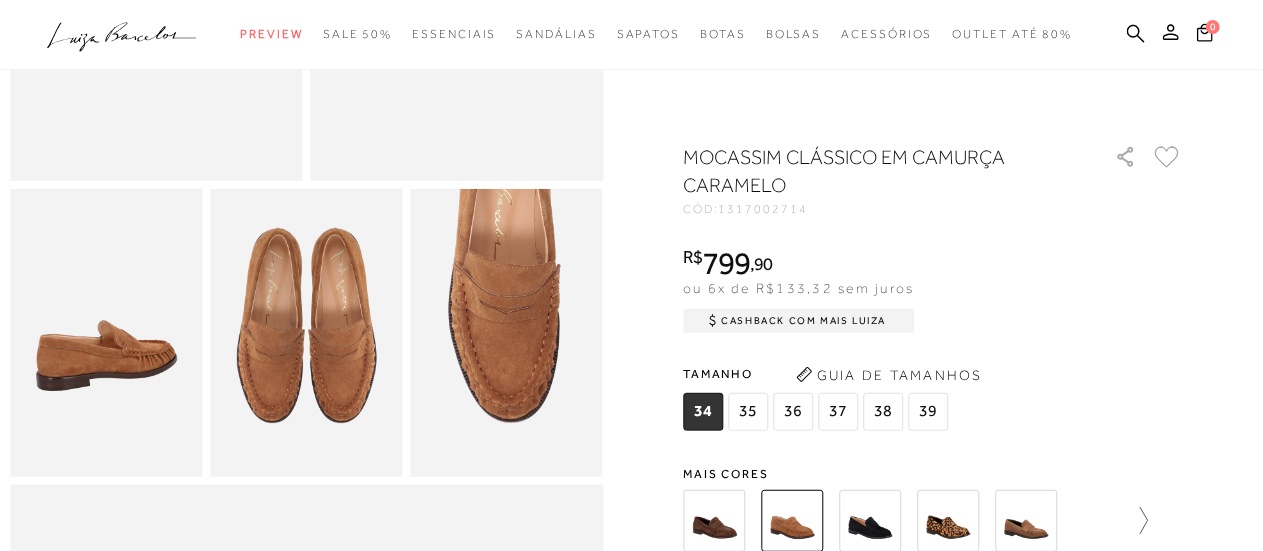 click 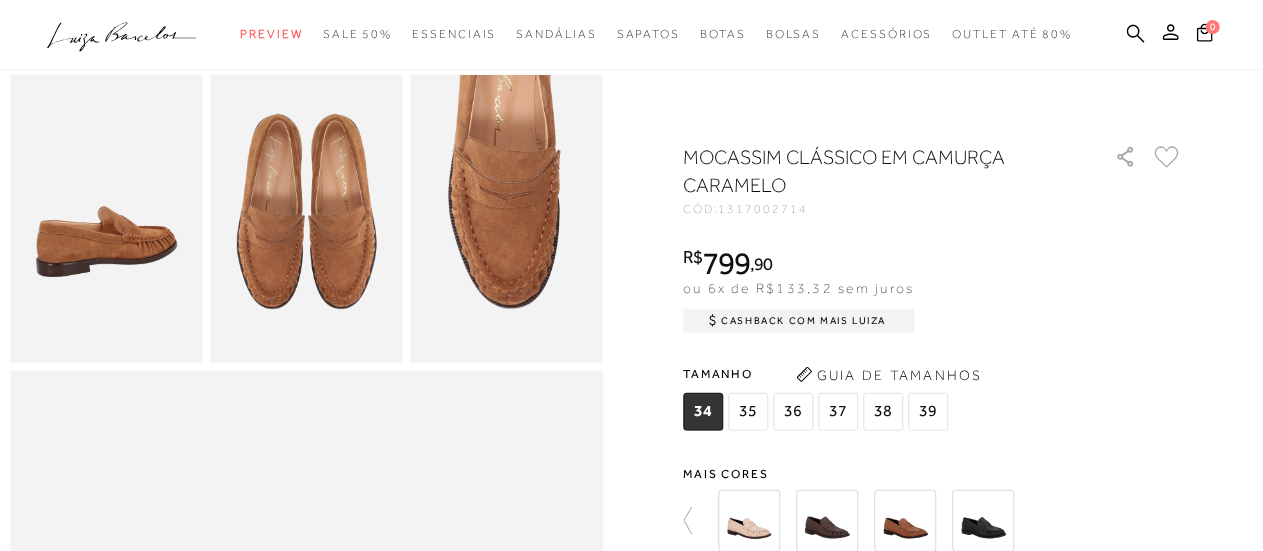 scroll, scrollTop: 600, scrollLeft: 0, axis: vertical 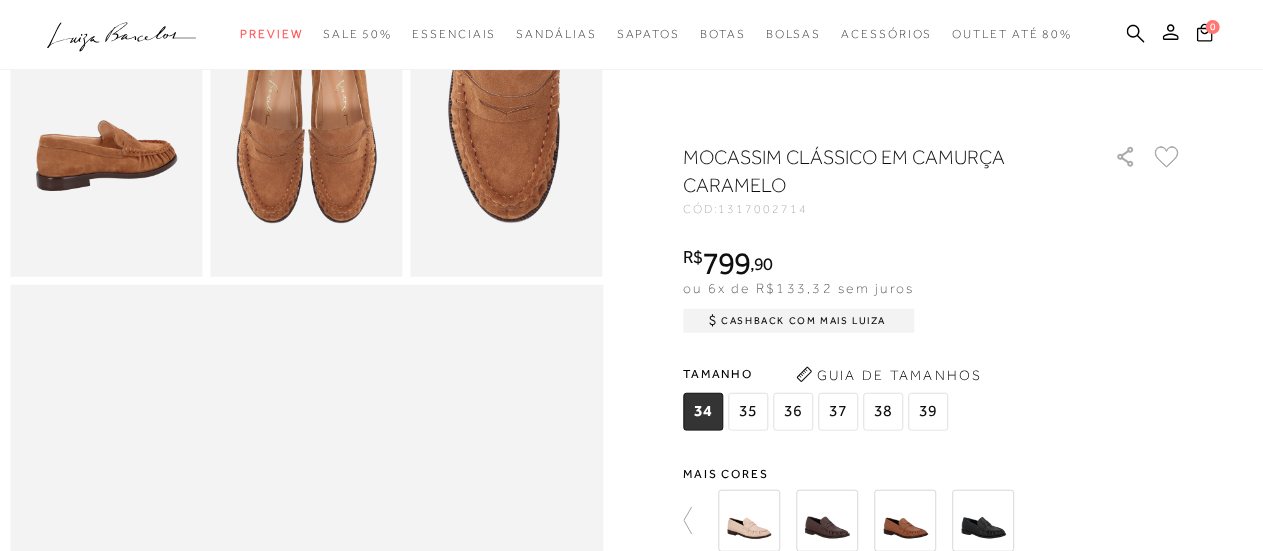 click at bounding box center (827, 521) 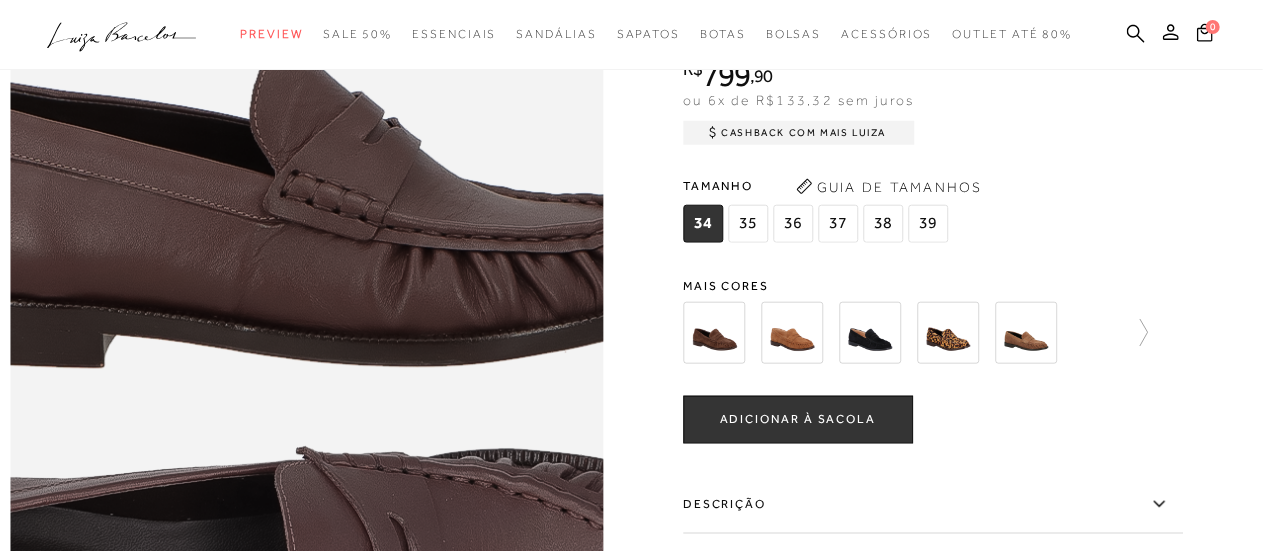 scroll, scrollTop: 900, scrollLeft: 0, axis: vertical 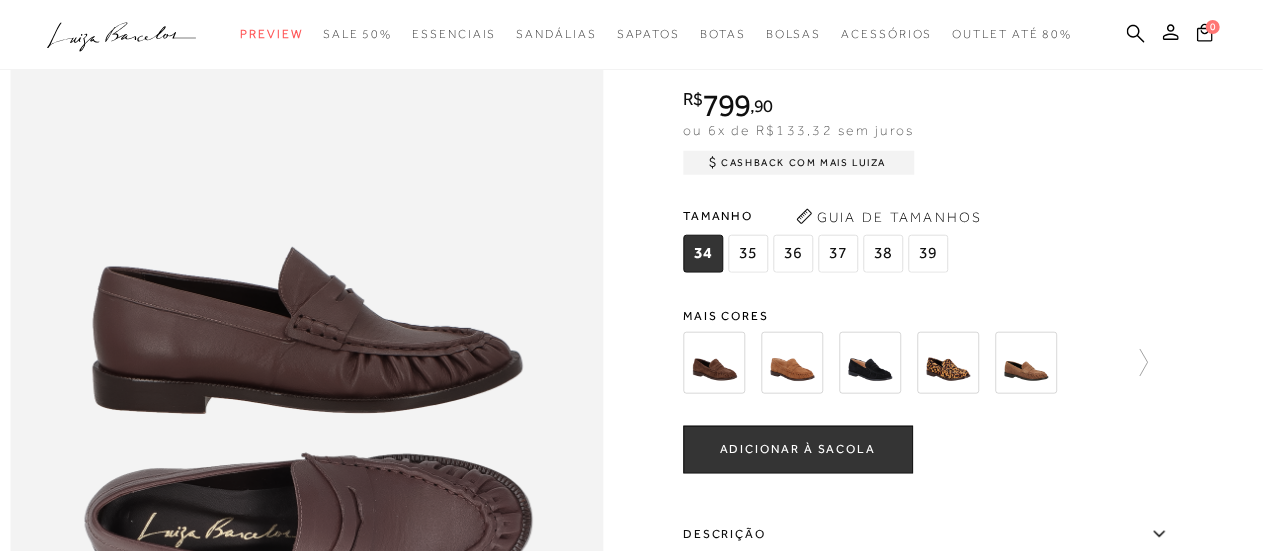 click at bounding box center (933, 363) 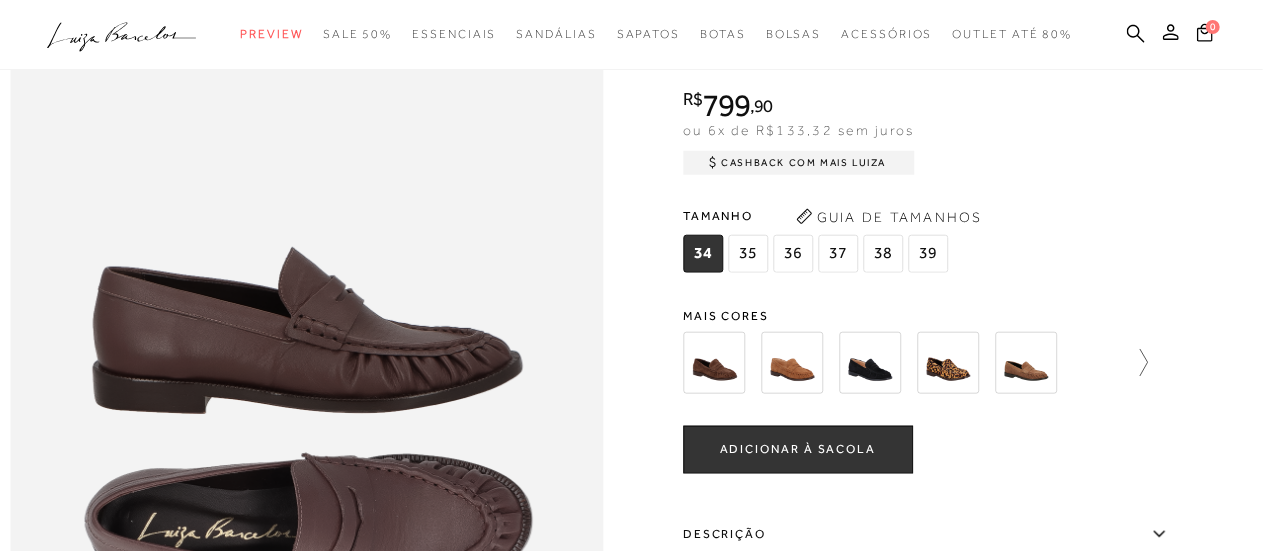 click 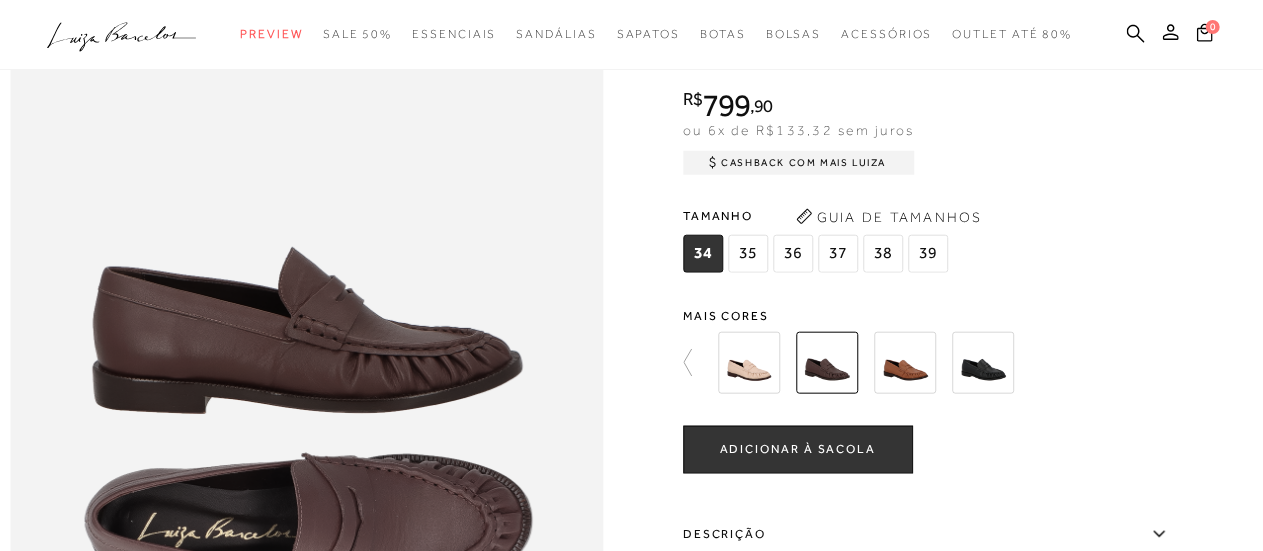 click at bounding box center [983, 363] 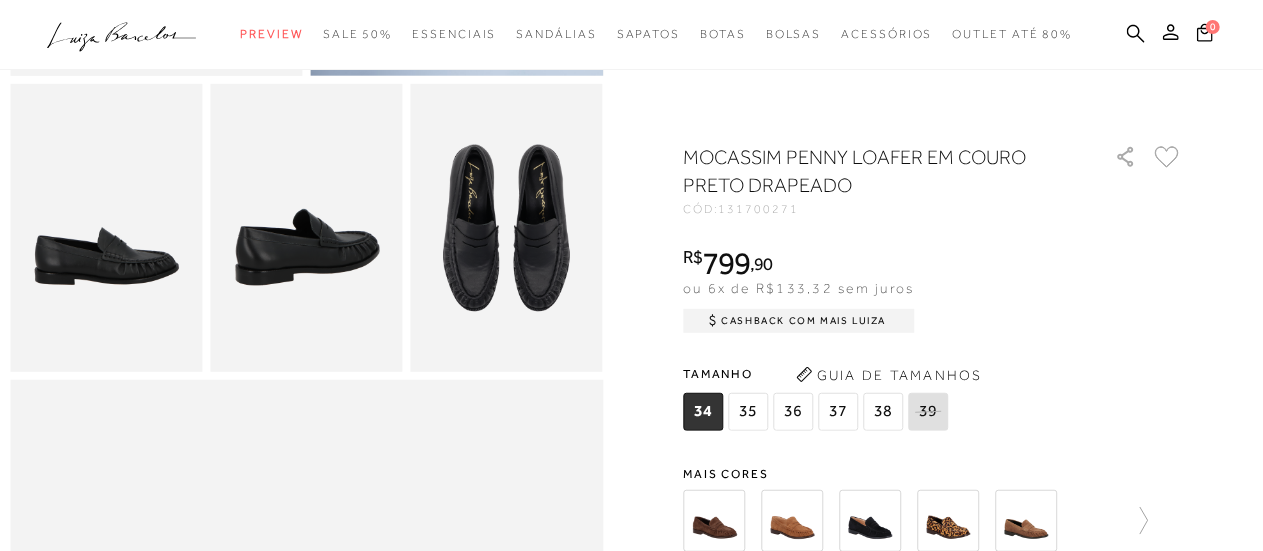 scroll, scrollTop: 500, scrollLeft: 0, axis: vertical 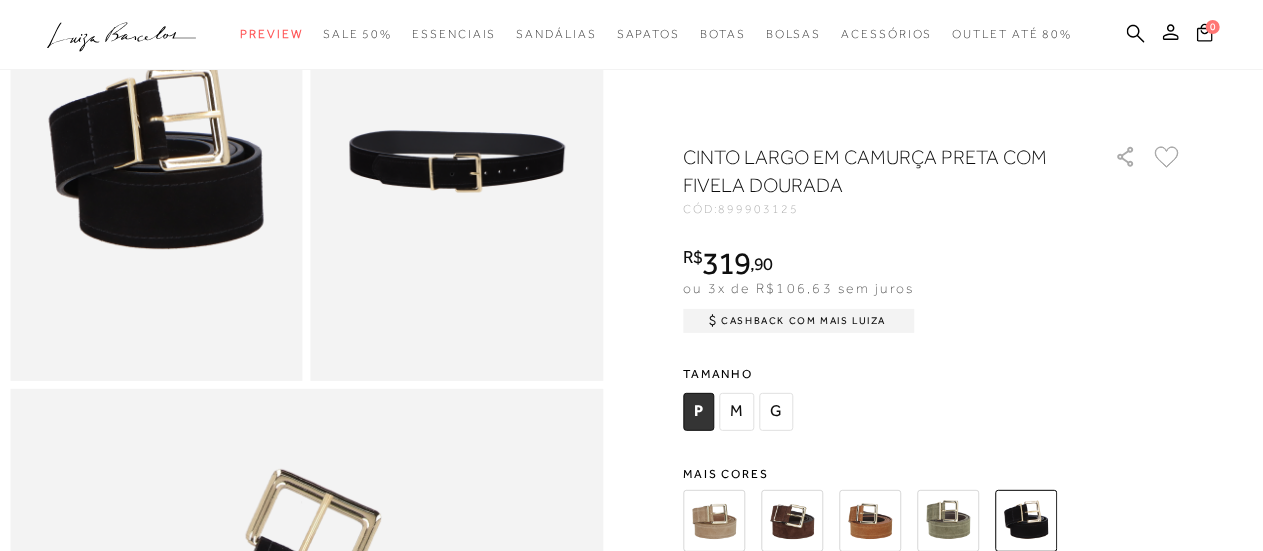 click at bounding box center [792, 521] 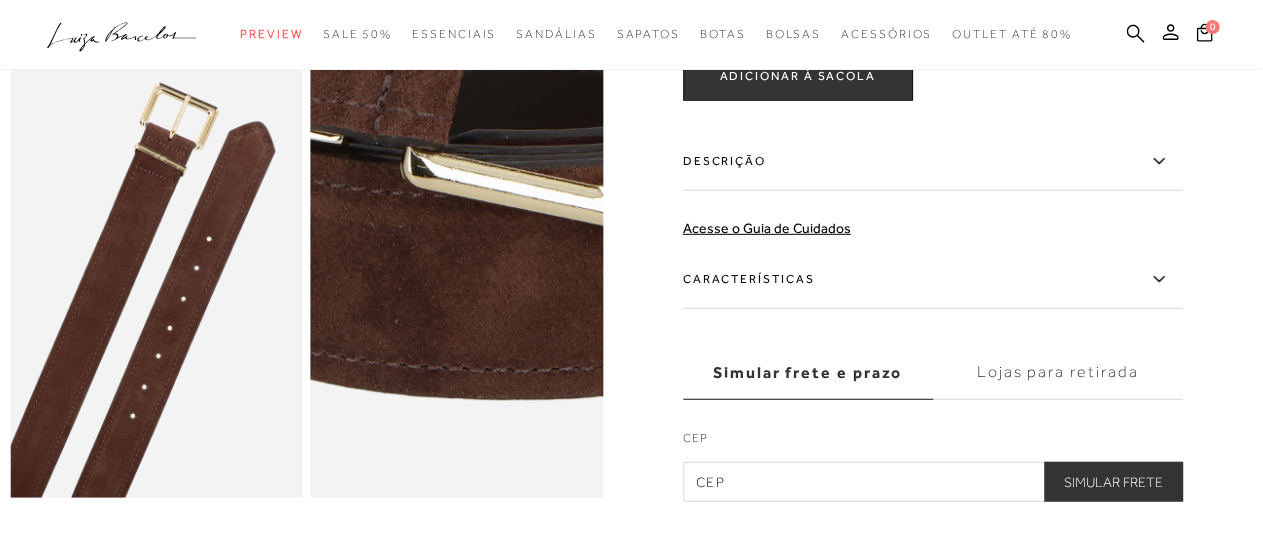 scroll, scrollTop: 500, scrollLeft: 0, axis: vertical 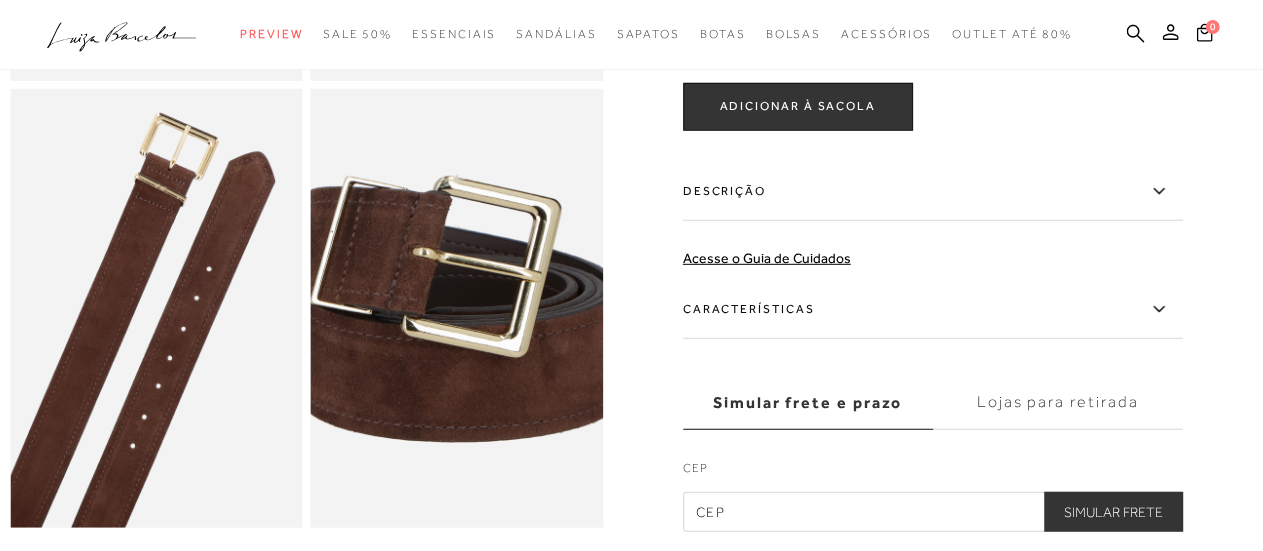 click 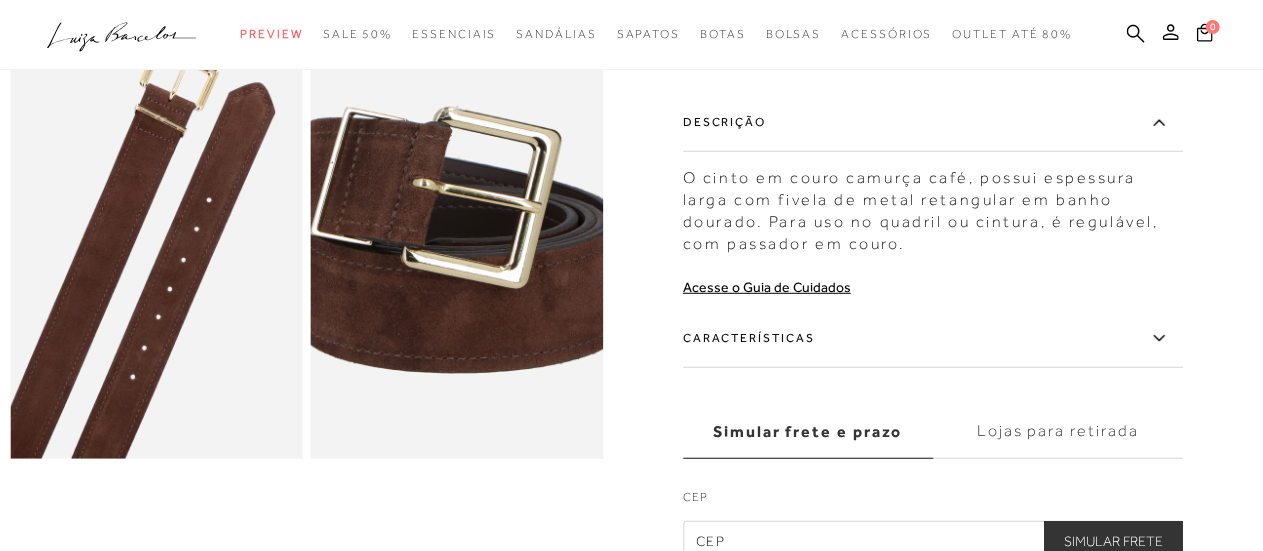scroll, scrollTop: 600, scrollLeft: 0, axis: vertical 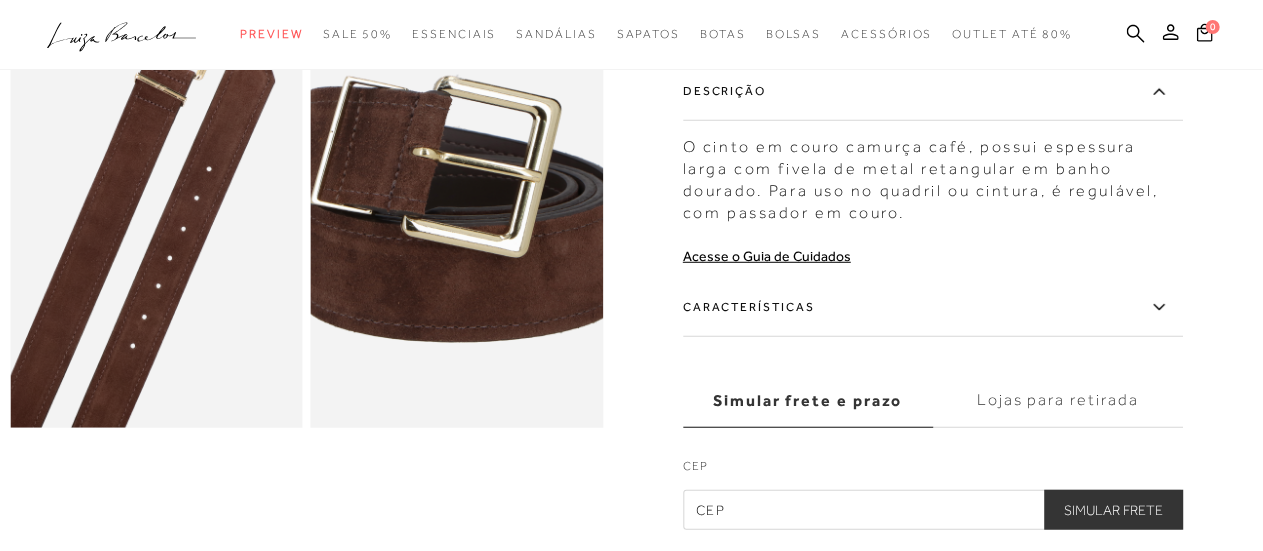 click 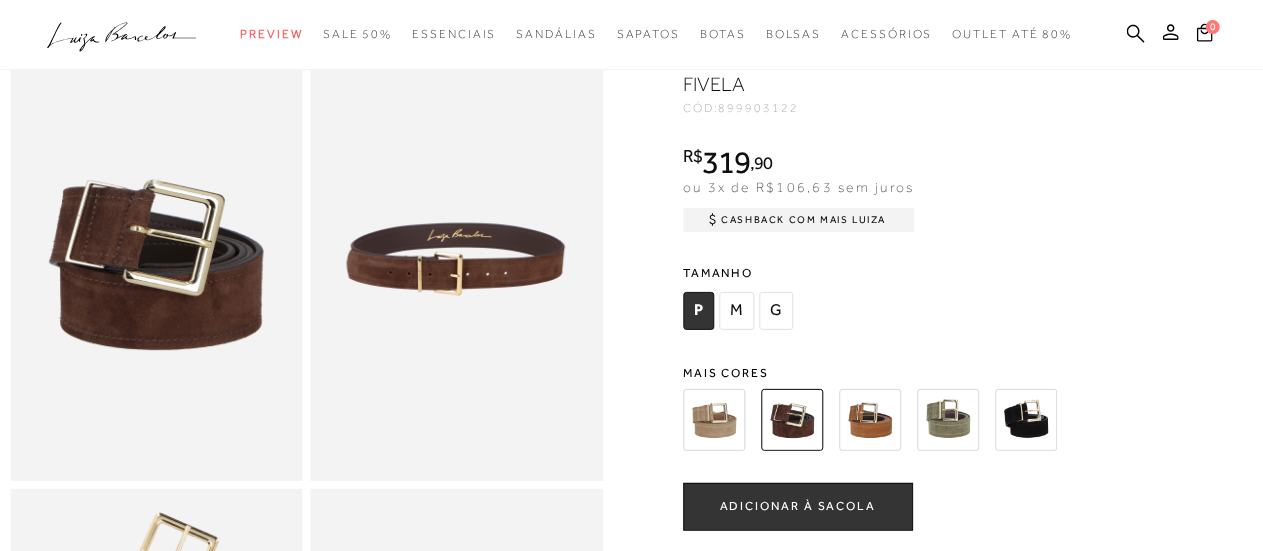 scroll, scrollTop: 0, scrollLeft: 0, axis: both 